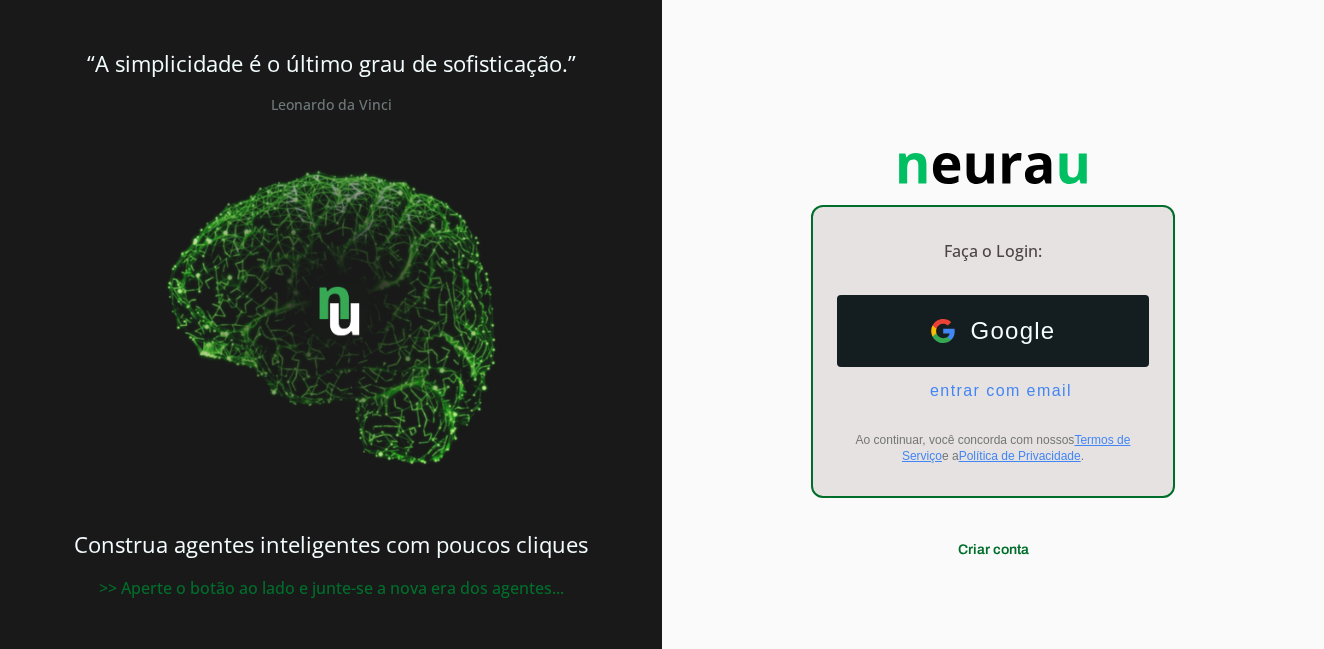 scroll, scrollTop: 0, scrollLeft: 0, axis: both 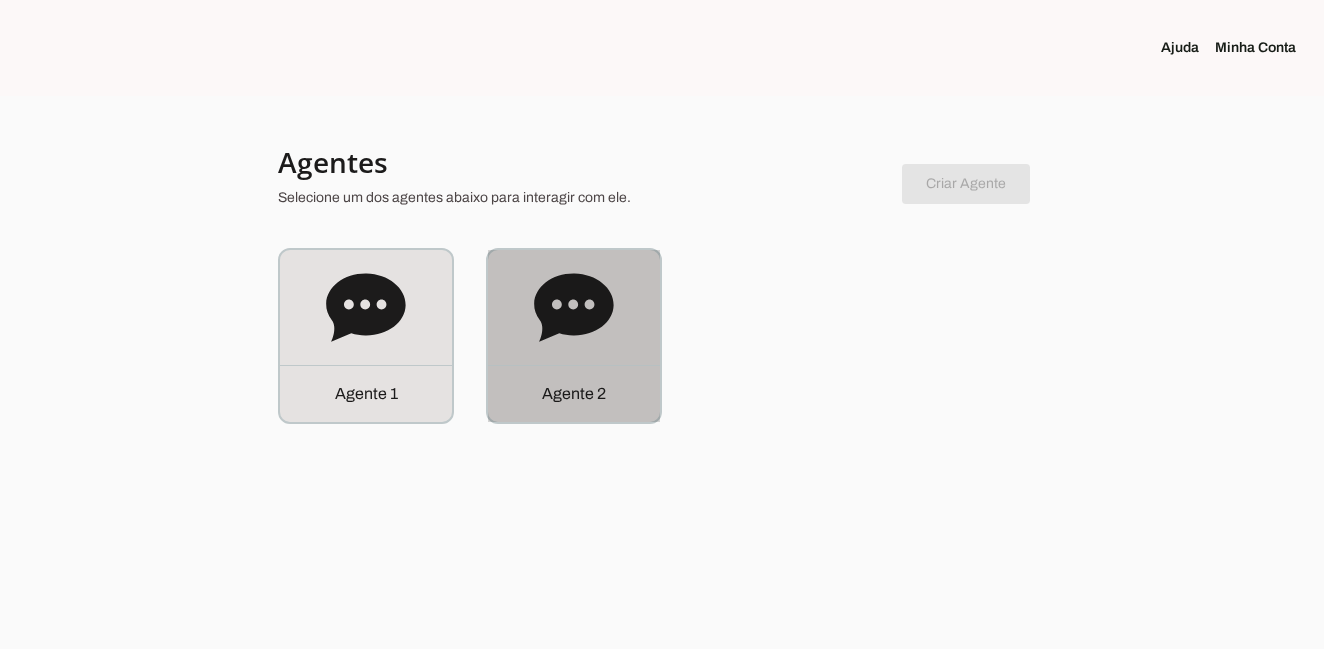 click 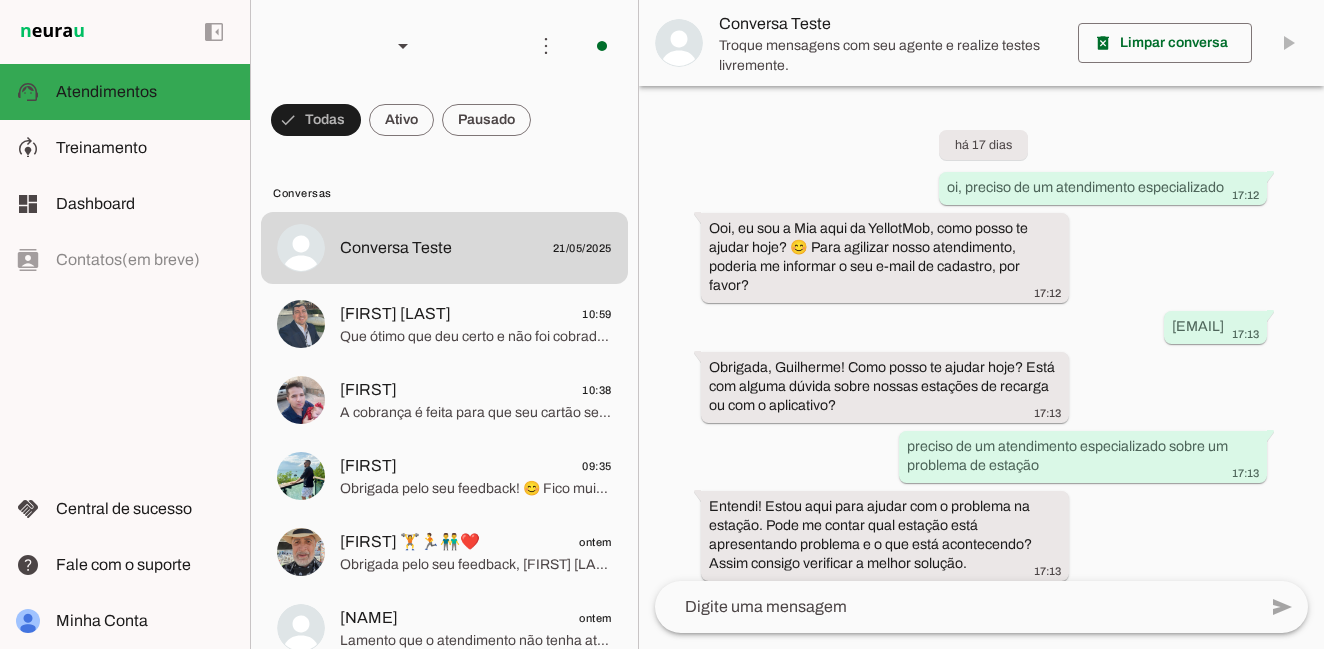 scroll, scrollTop: 1150, scrollLeft: 0, axis: vertical 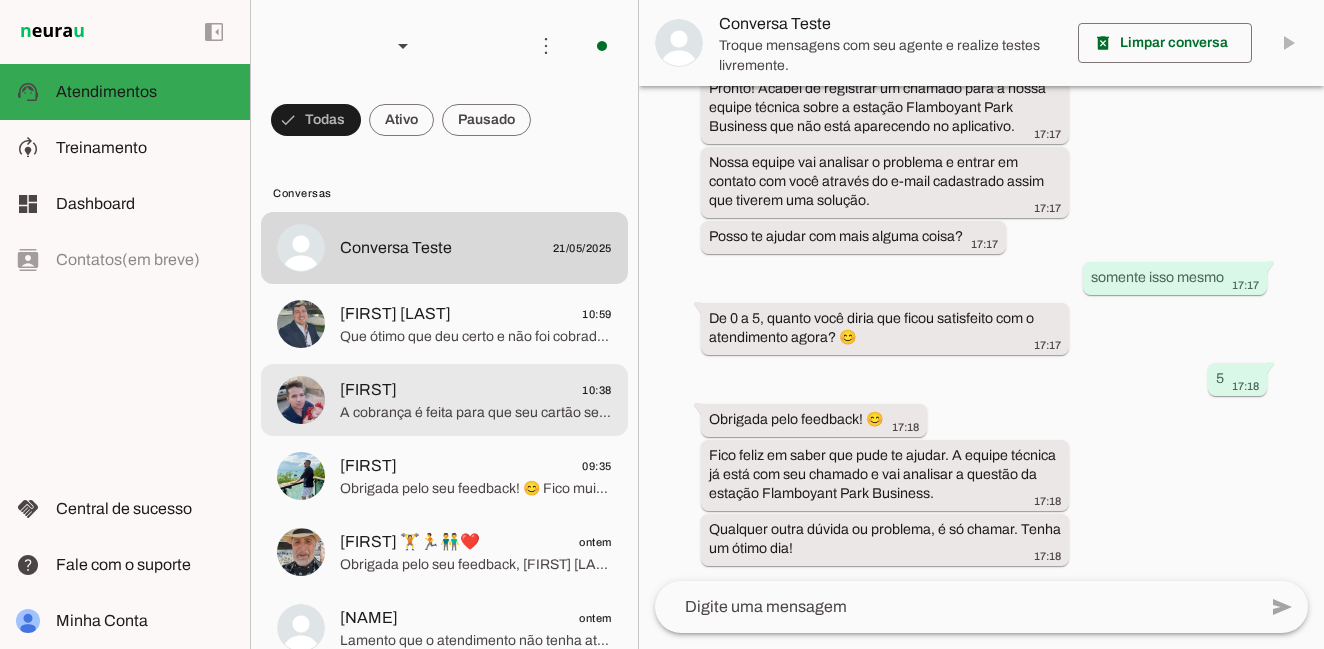 click on "A cobrança é feita para que seu cartão seja validado" 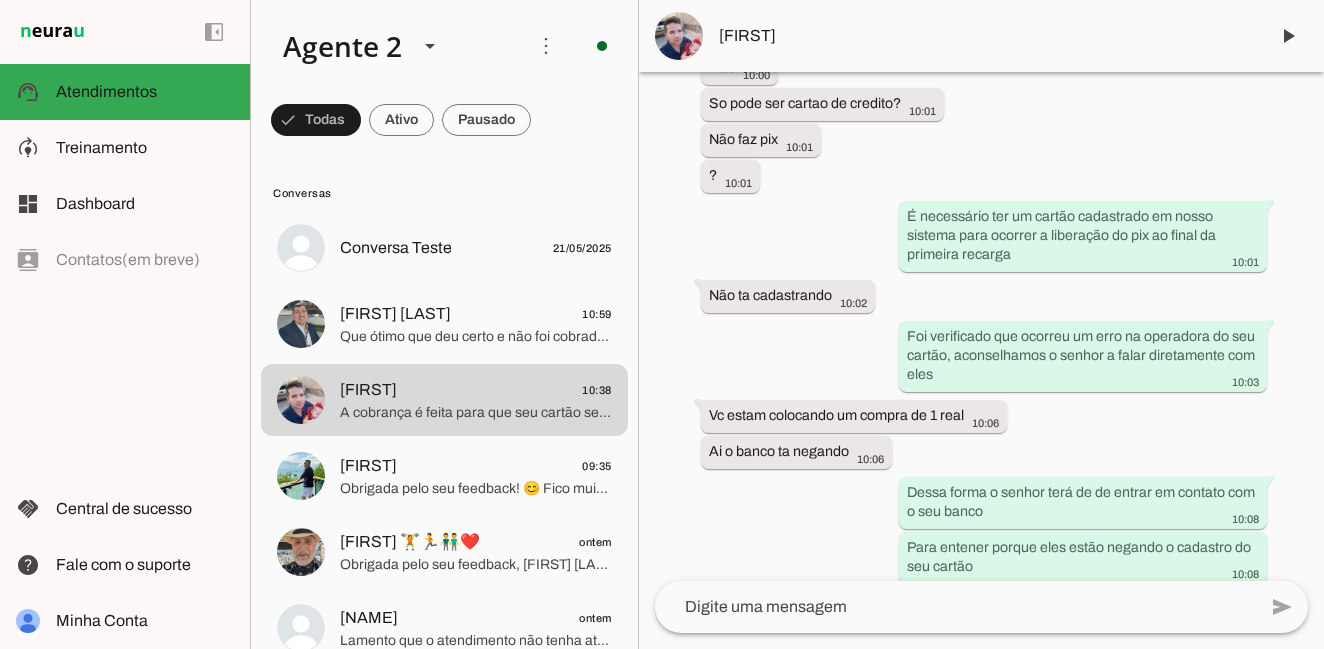 scroll, scrollTop: 2400, scrollLeft: 0, axis: vertical 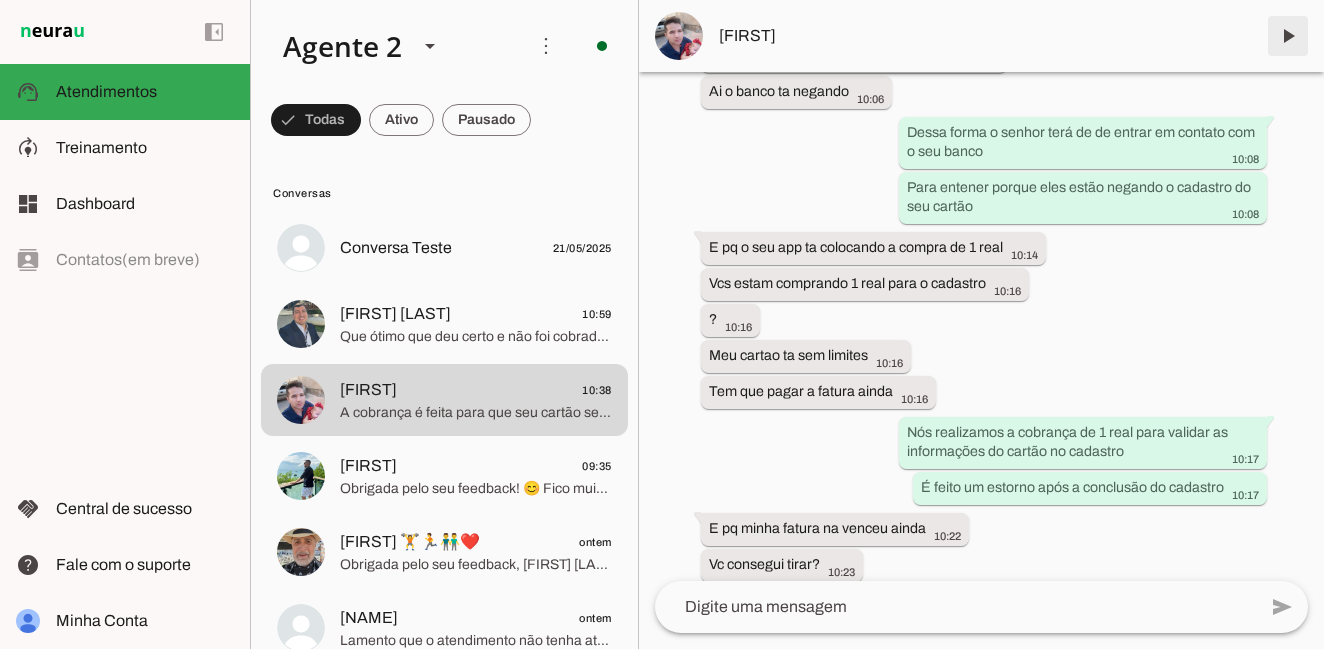 click at bounding box center (1288, 36) 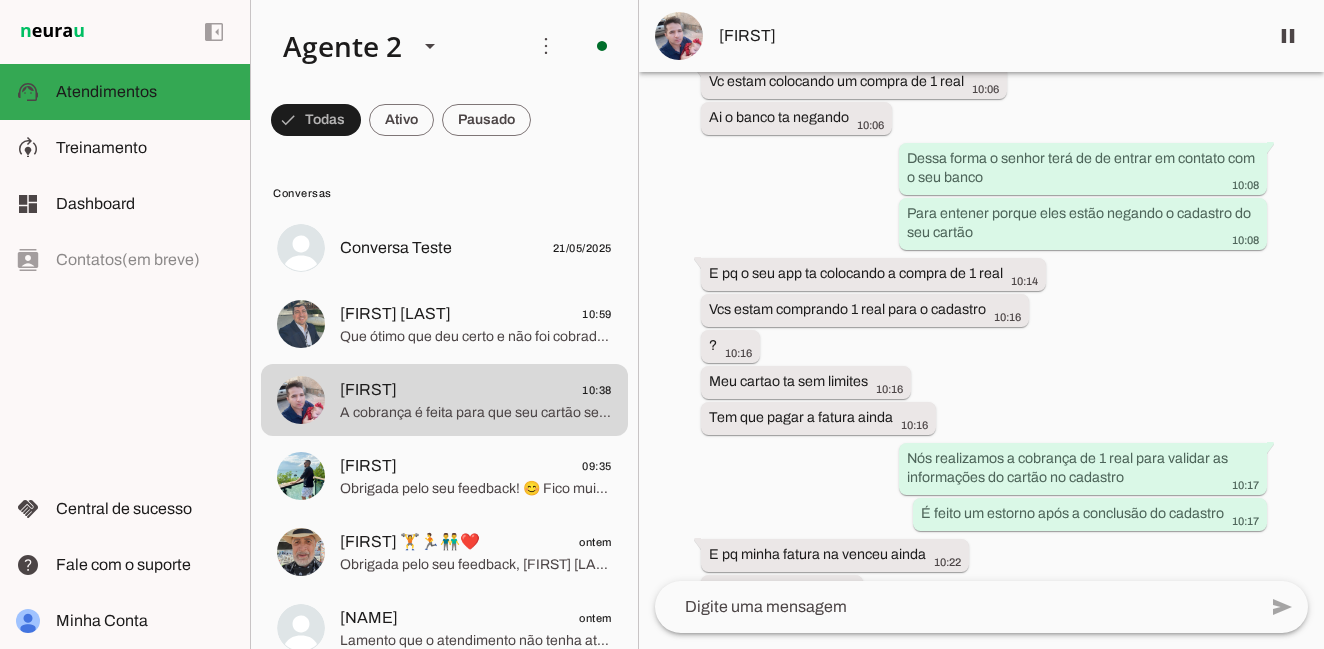 scroll, scrollTop: 2554, scrollLeft: 0, axis: vertical 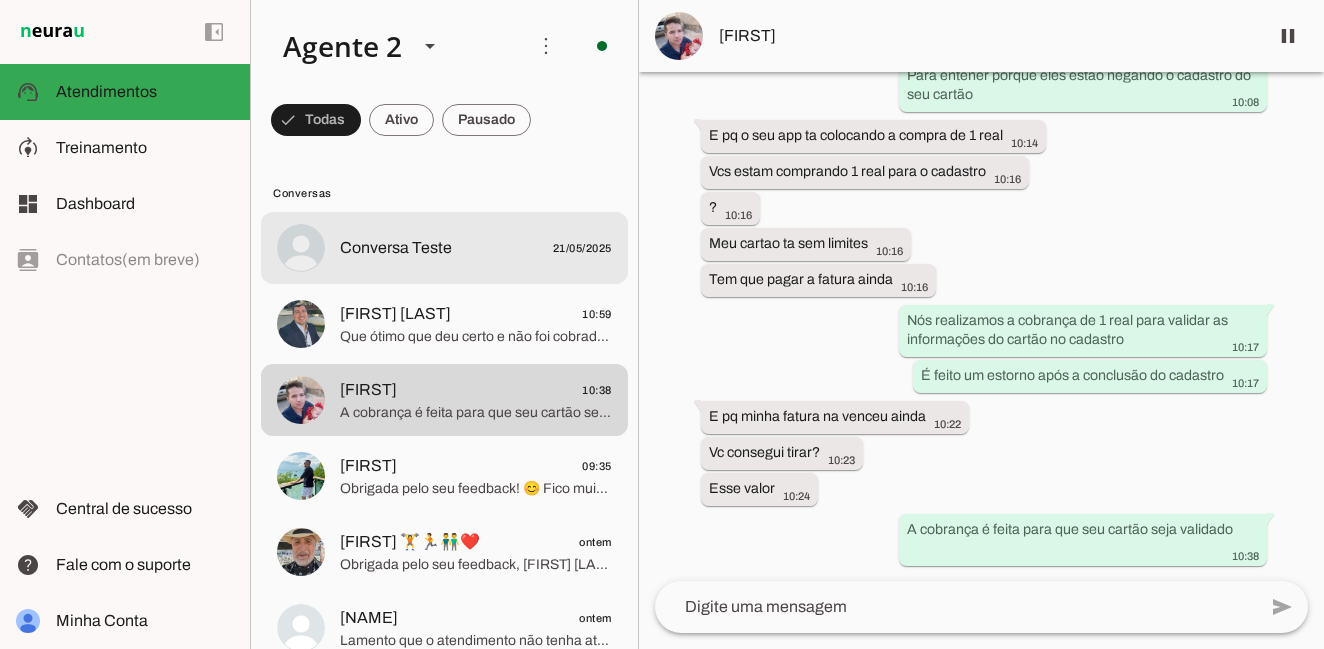 click at bounding box center [476, 248] 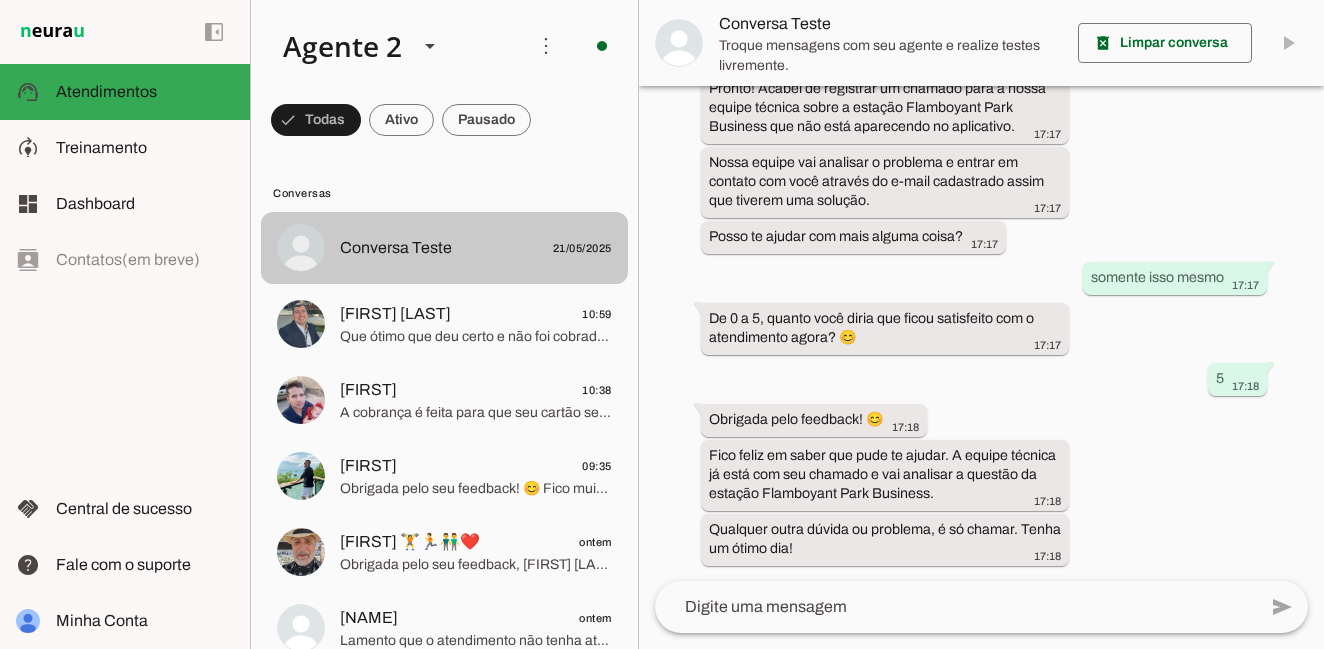 scroll, scrollTop: 1150, scrollLeft: 0, axis: vertical 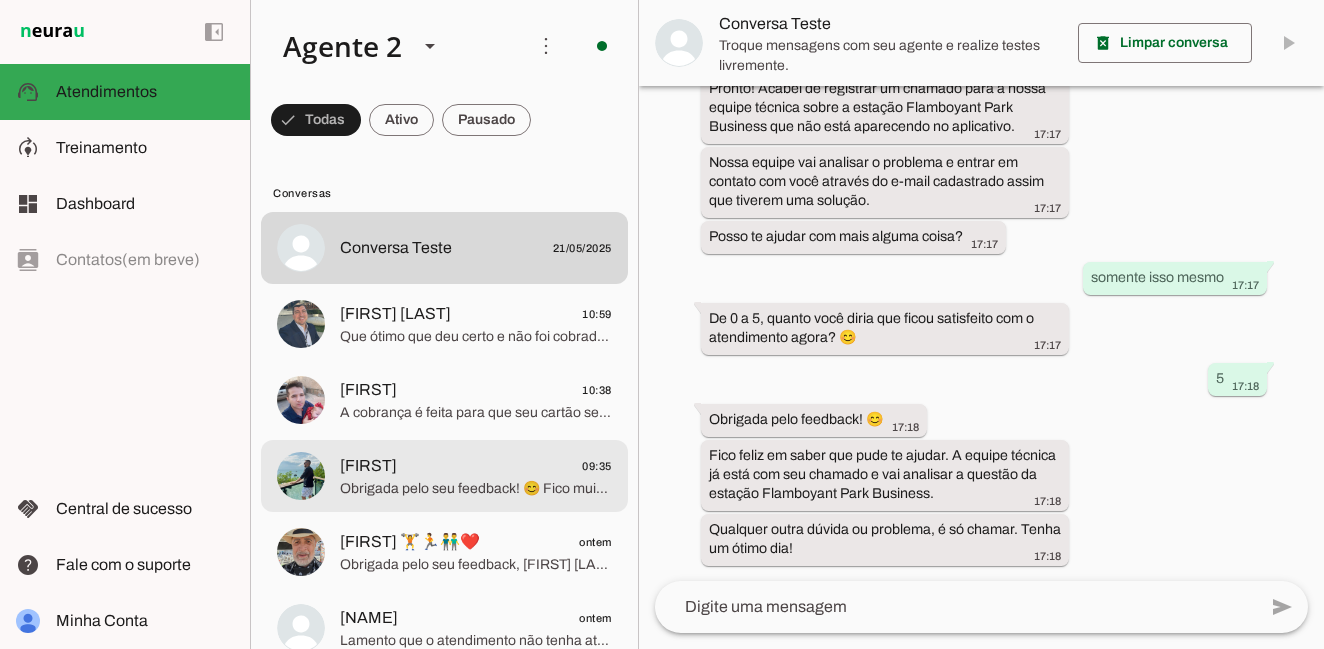click on "[FIRST]
09:35
Obrigada pelo seu feedback! 😊 Fico muito feliz em saber que você está satisfeito. Qualquer coisa, é só chamar!" at bounding box center [444, 248] 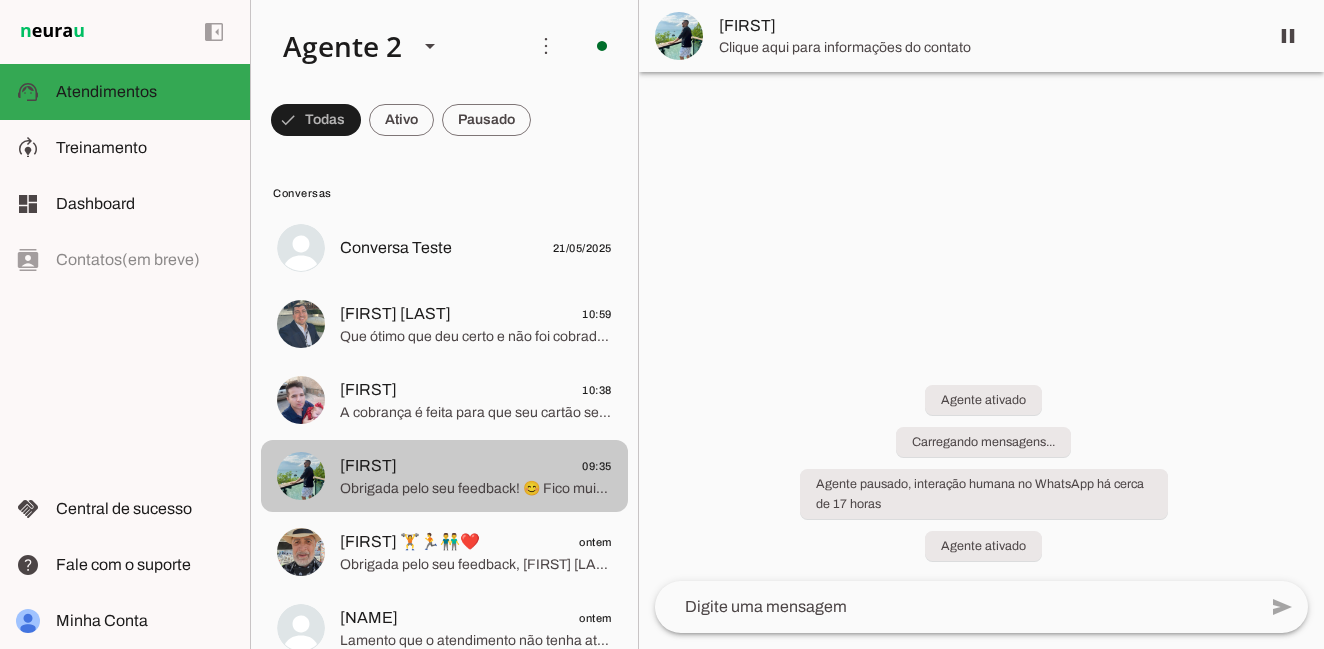 scroll, scrollTop: 0, scrollLeft: 0, axis: both 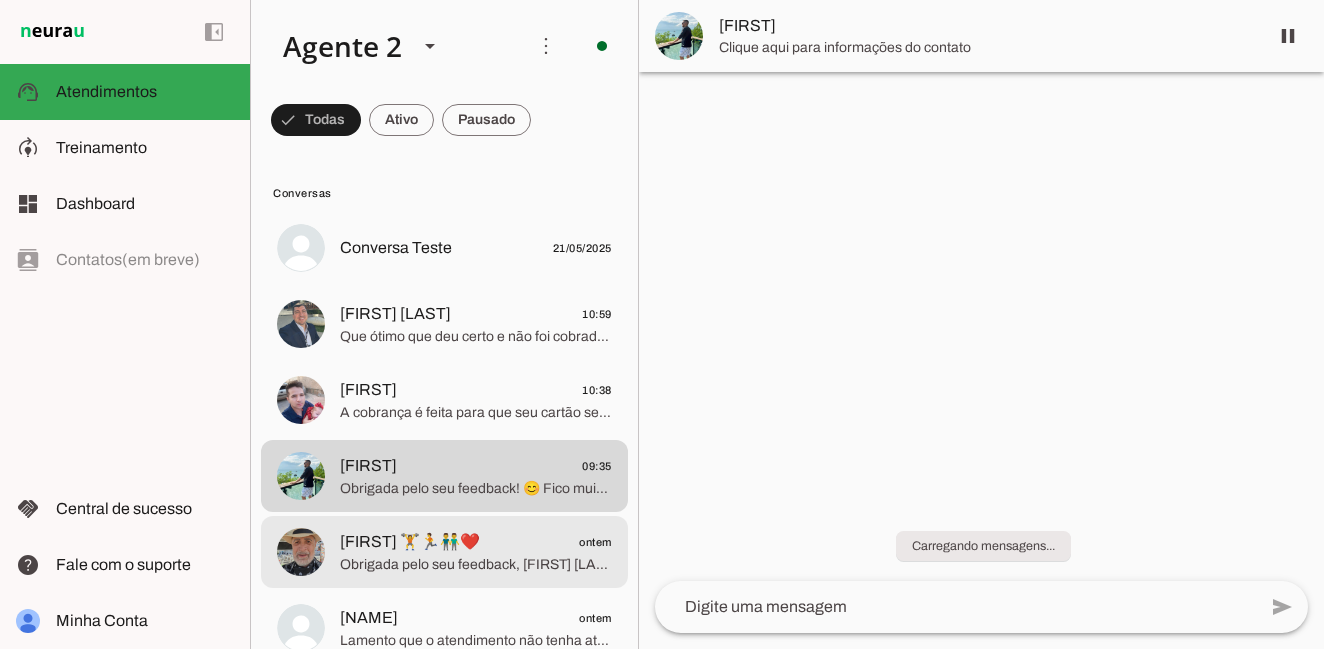 click on "[NAME] 🏋🏃👬❤️
ontem" 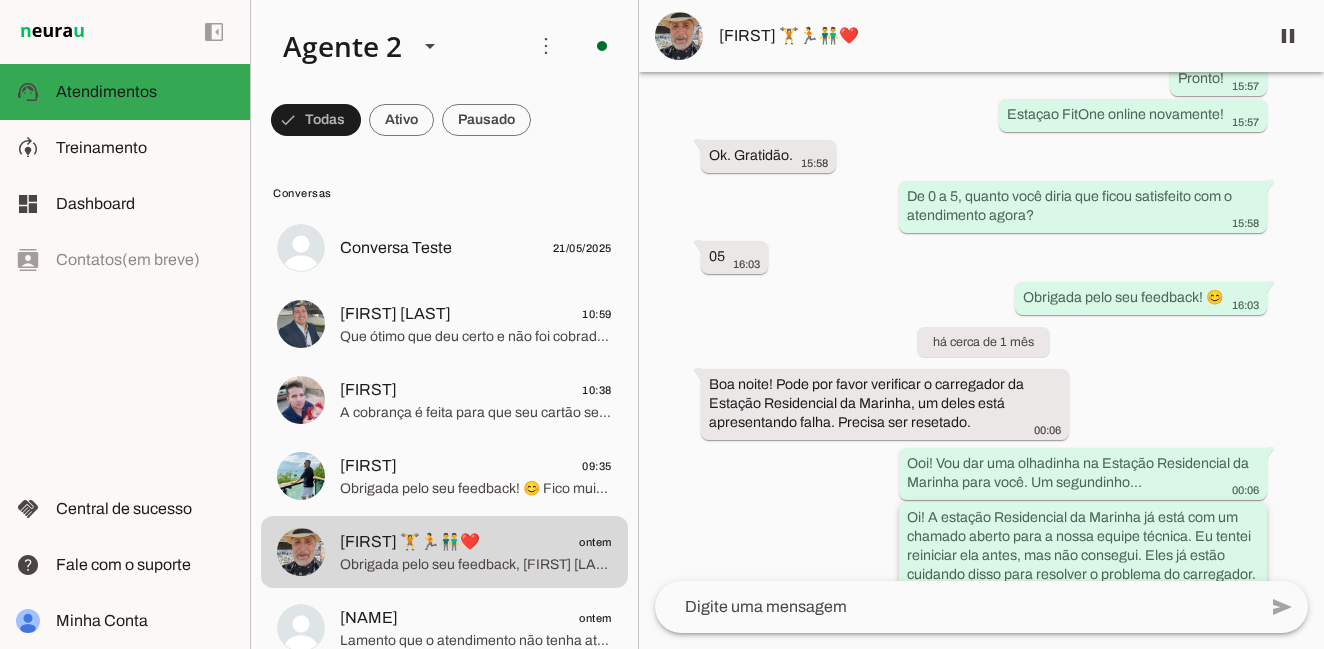 scroll, scrollTop: 5050, scrollLeft: 0, axis: vertical 